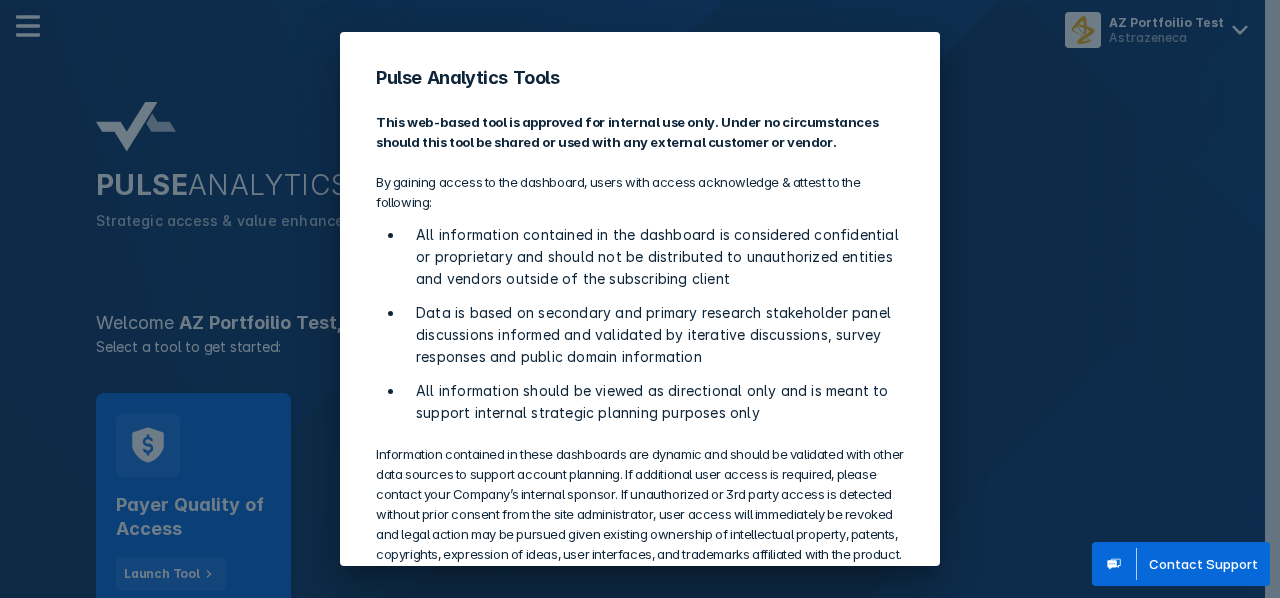 scroll, scrollTop: 0, scrollLeft: 0, axis: both 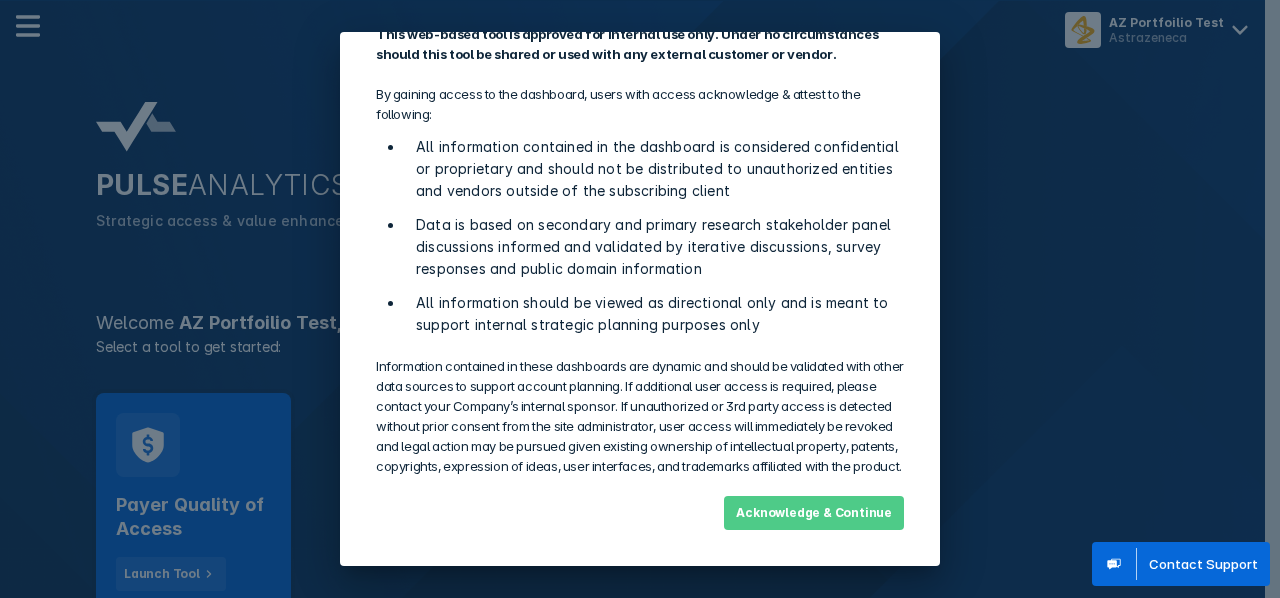 click on "Acknowledge & Continue" at bounding box center (814, 513) 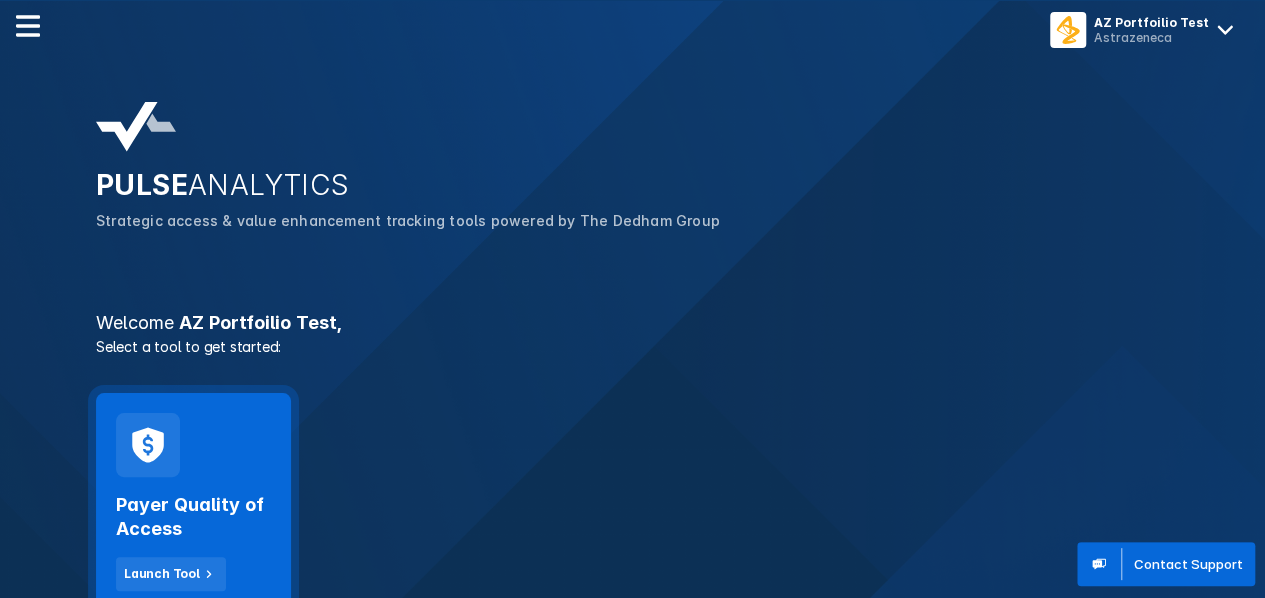 click on "Payer Quality of Access" at bounding box center [193, 517] 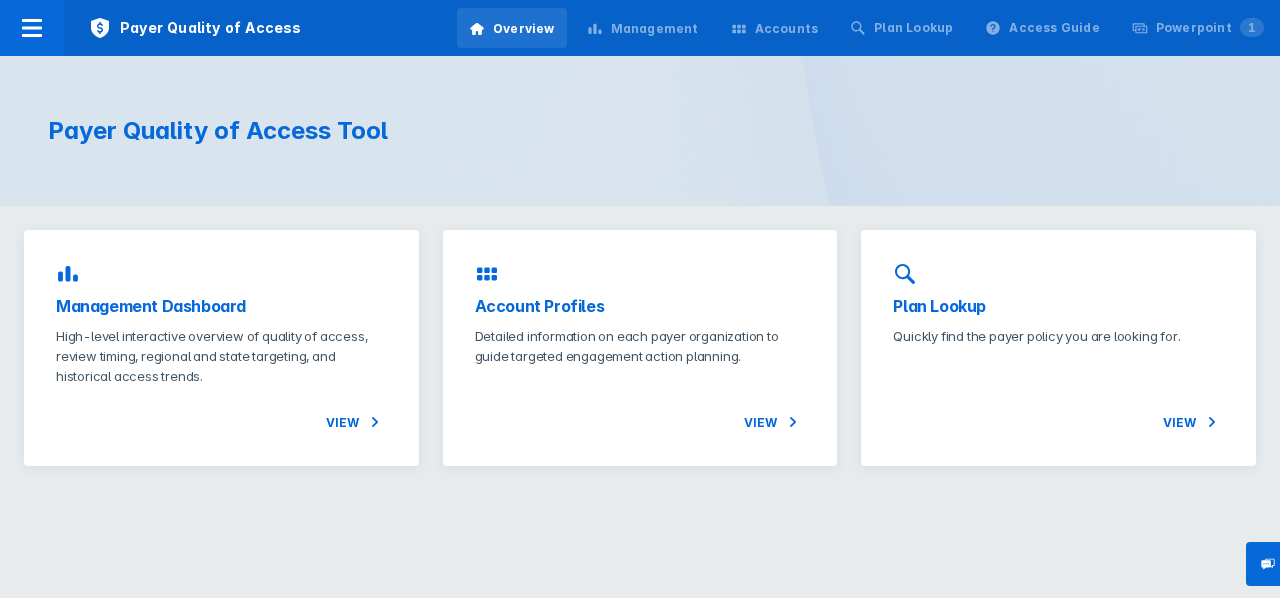 click on "Accounts" at bounding box center [775, 29] 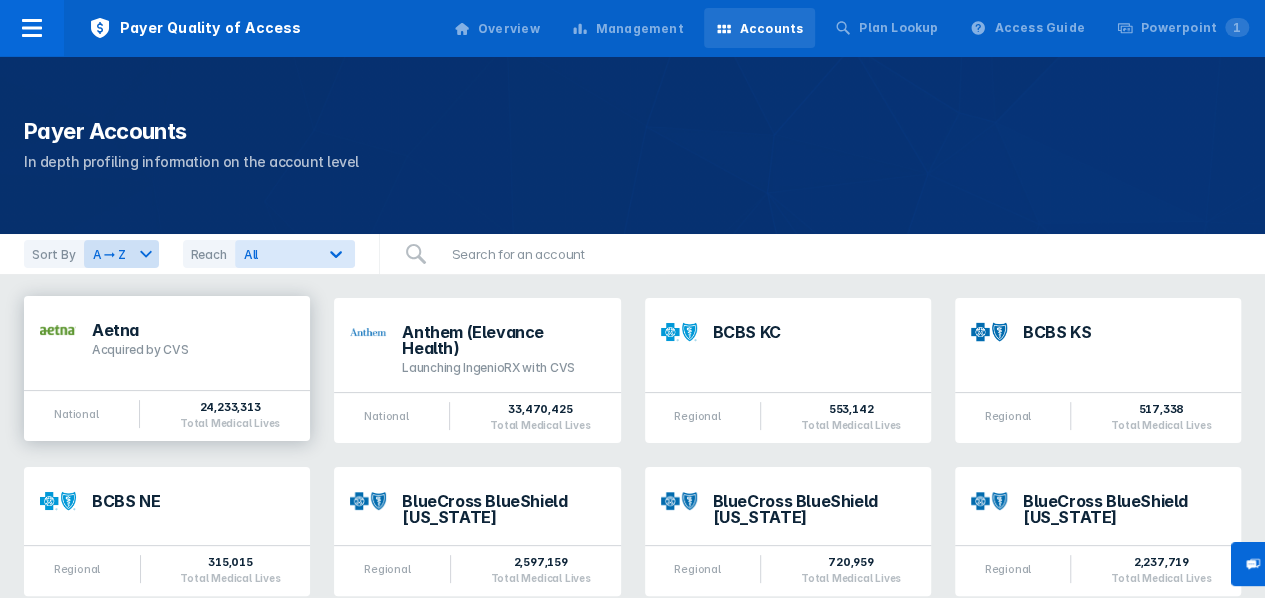 click on "Aetna Acquired by CVS" at bounding box center [167, 335] 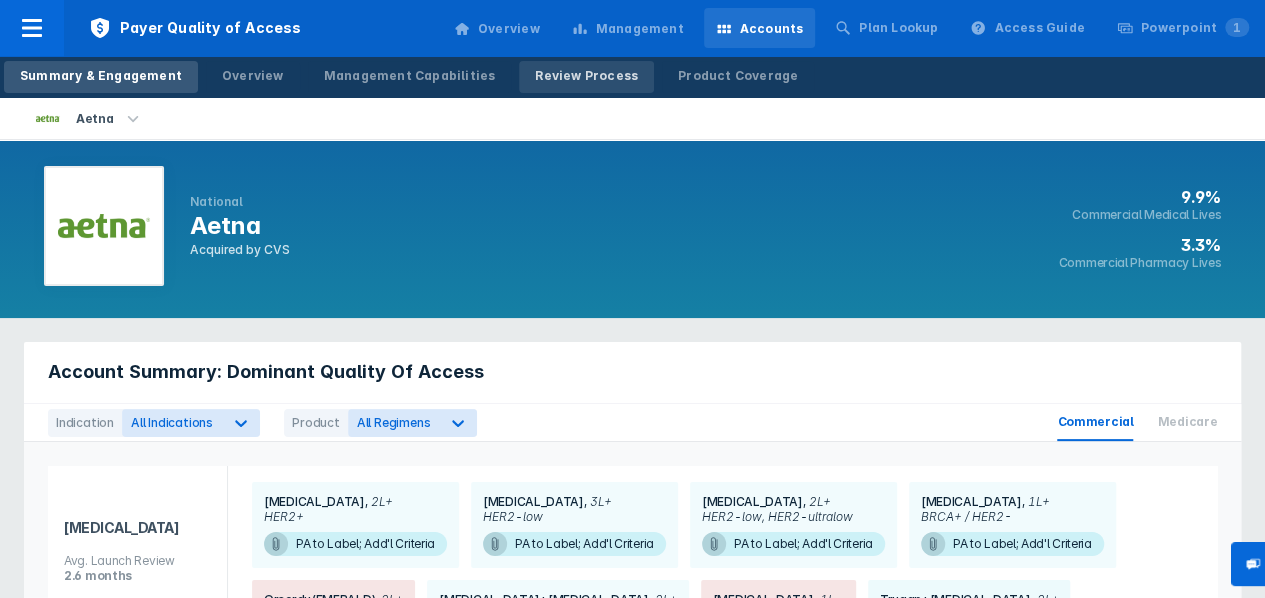 click on "Review Process" at bounding box center (586, 76) 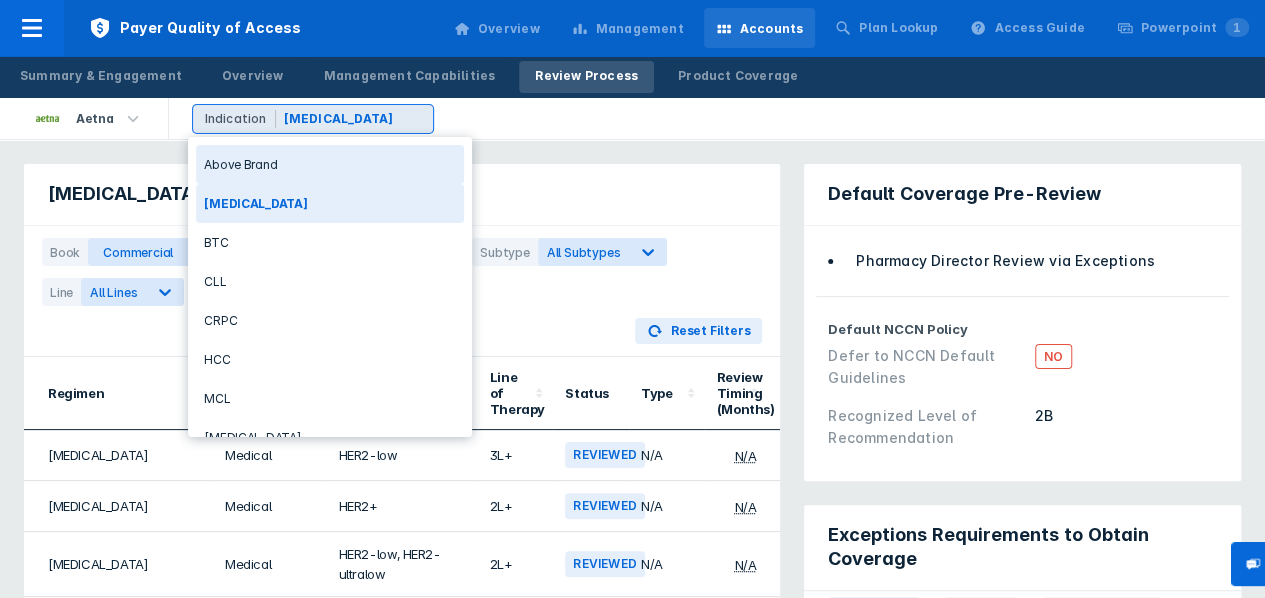 click on "[MEDICAL_DATA]" at bounding box center [339, 119] 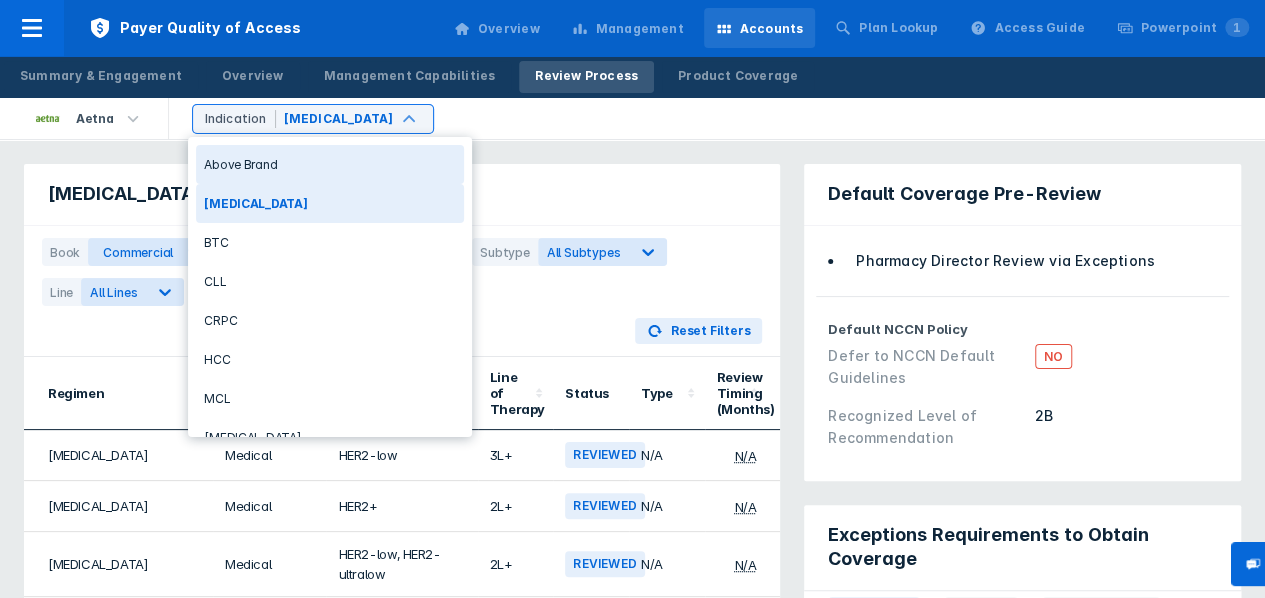 click on "Above Brand" at bounding box center [330, 164] 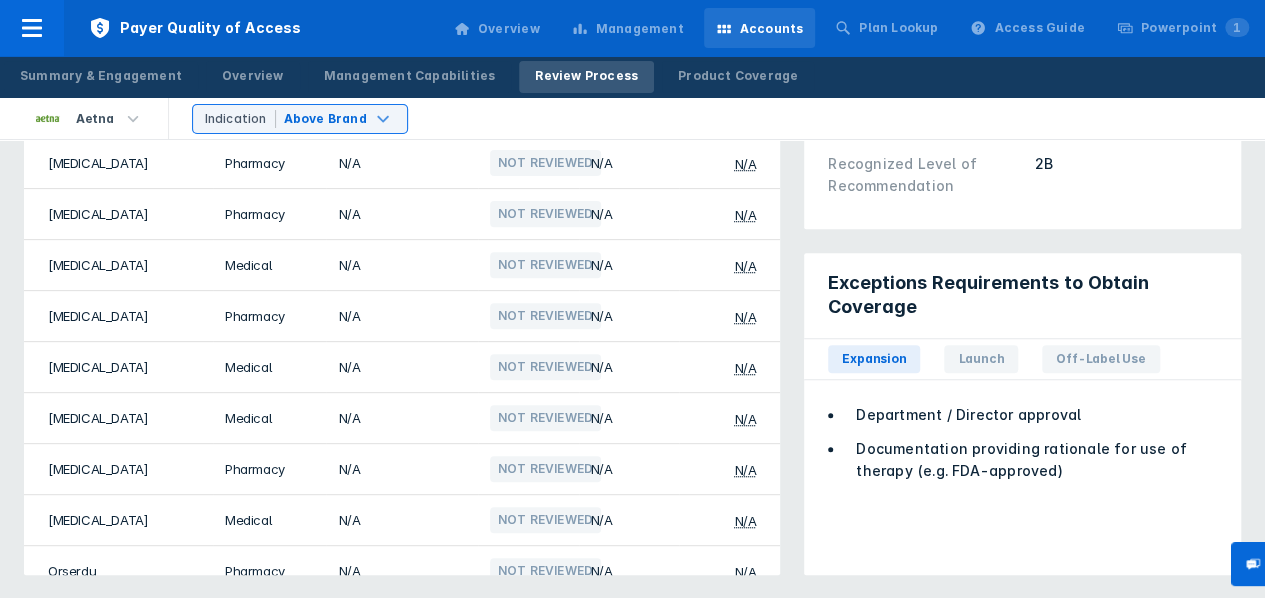scroll, scrollTop: 0, scrollLeft: 0, axis: both 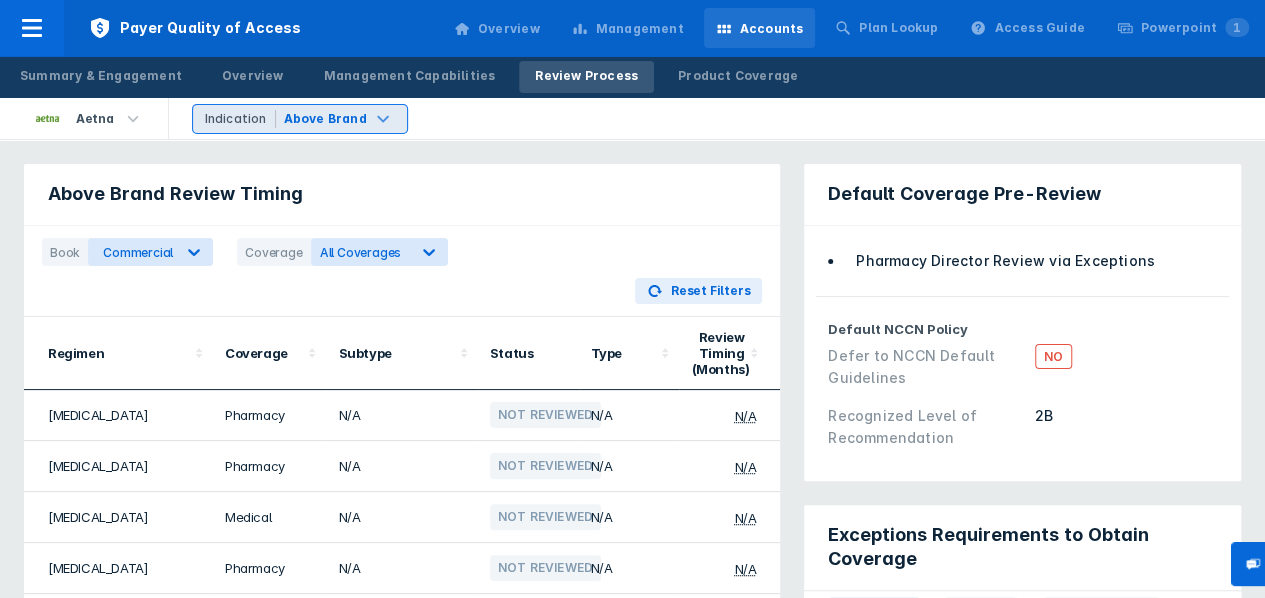 click on "Above Brand" at bounding box center (325, 119) 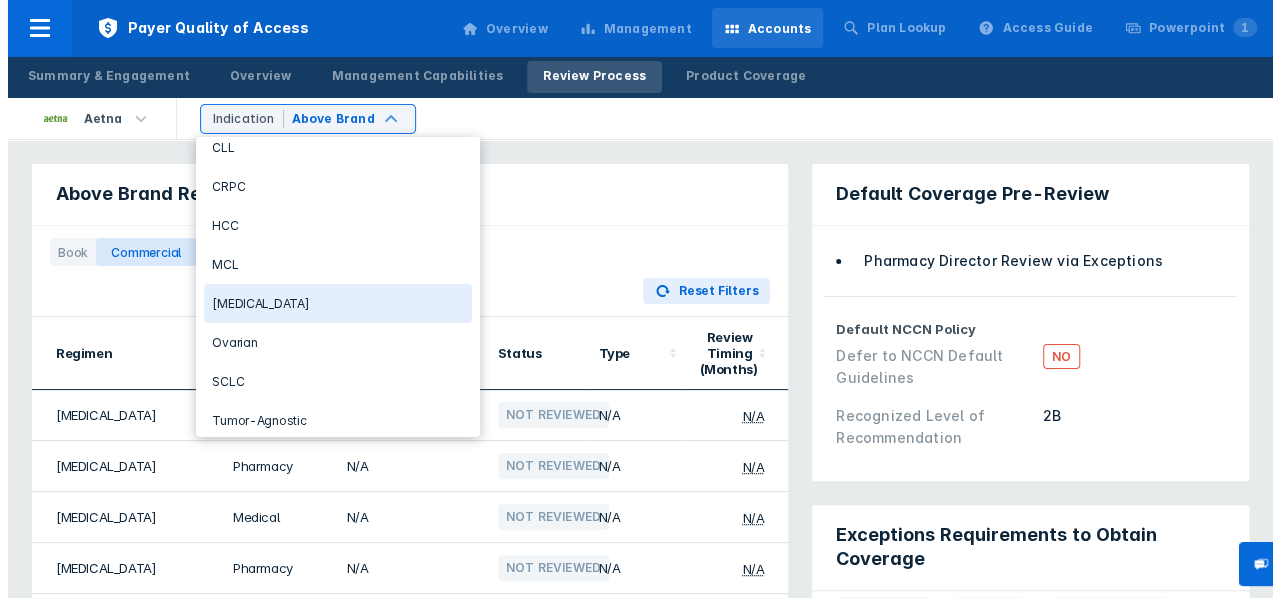 scroll, scrollTop: 0, scrollLeft: 0, axis: both 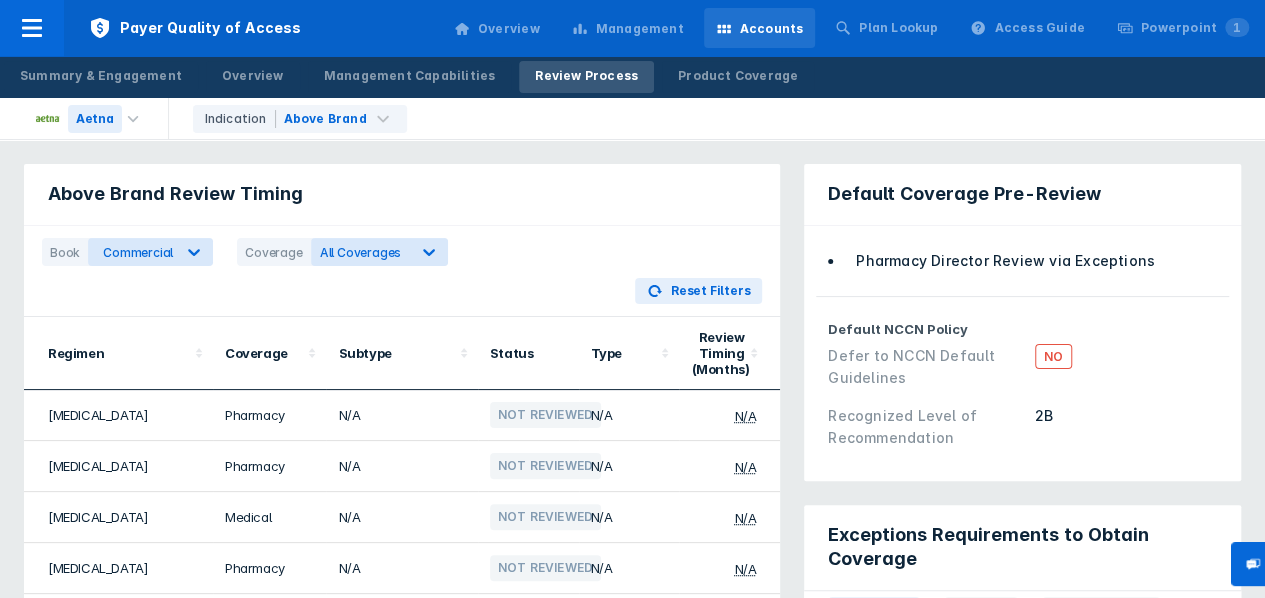 click on "Aetna" at bounding box center (95, 119) 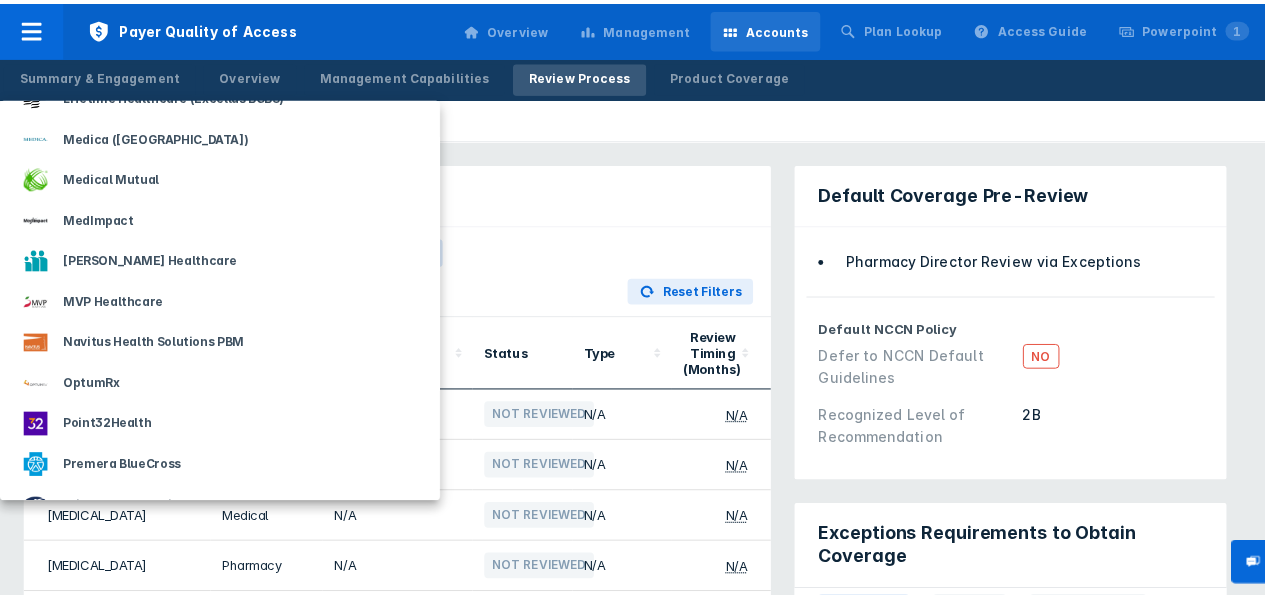 scroll, scrollTop: 1744, scrollLeft: 0, axis: vertical 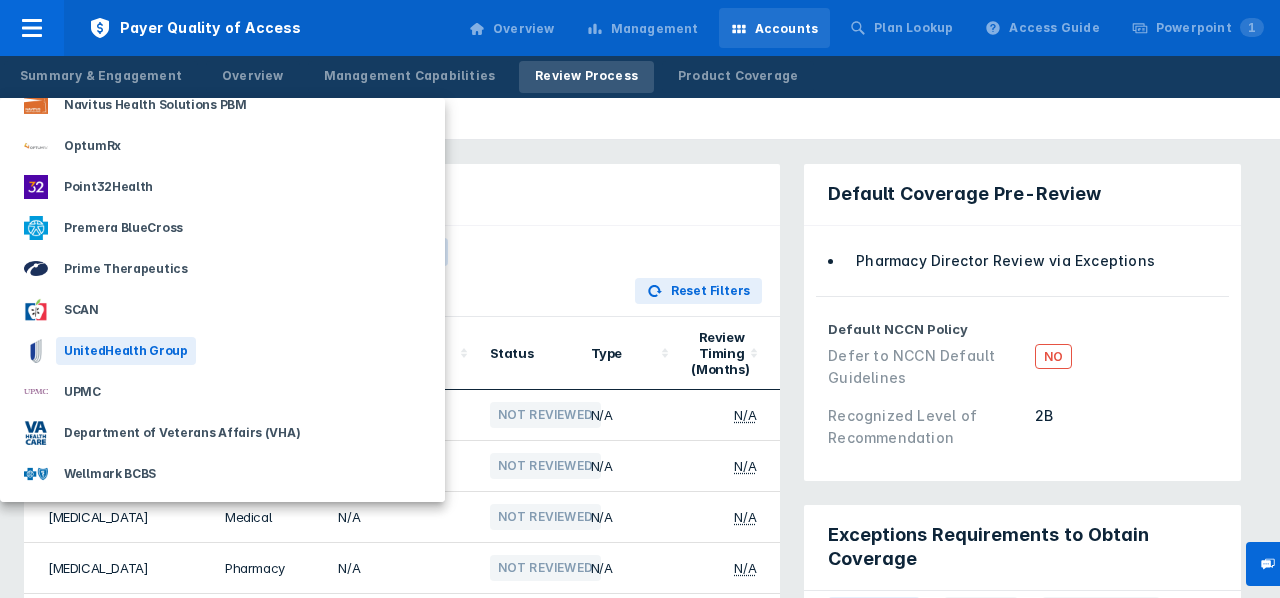 click on "UnitedHealth Group" at bounding box center (126, 351) 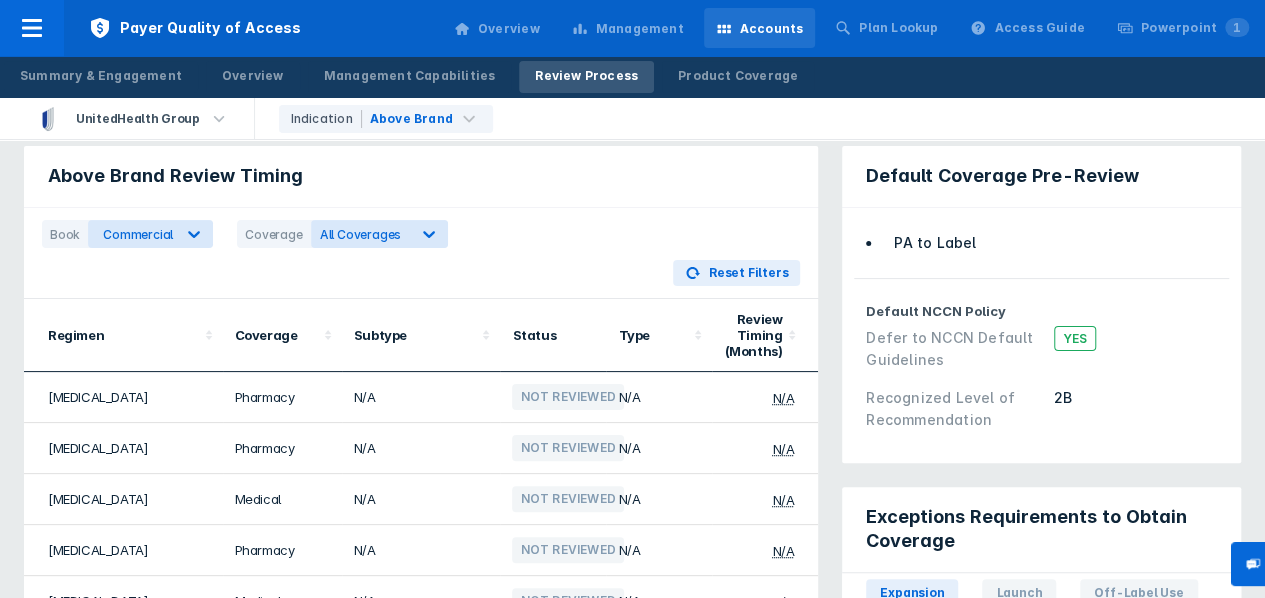 scroll, scrollTop: 0, scrollLeft: 0, axis: both 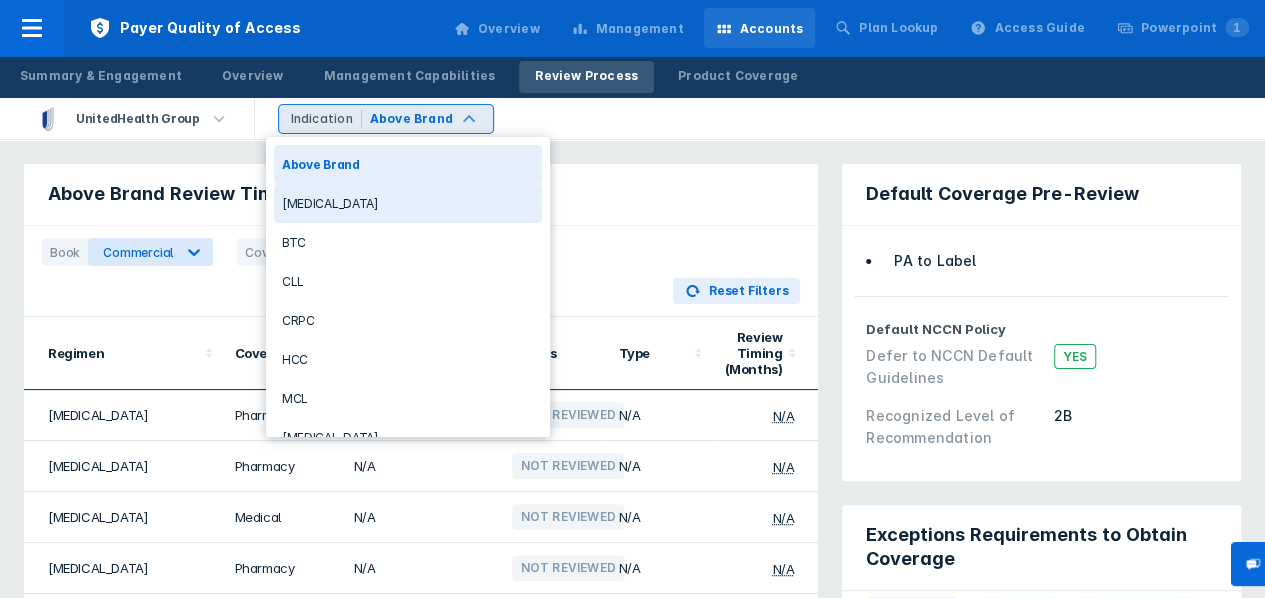 click on "[MEDICAL_DATA]" at bounding box center (408, 203) 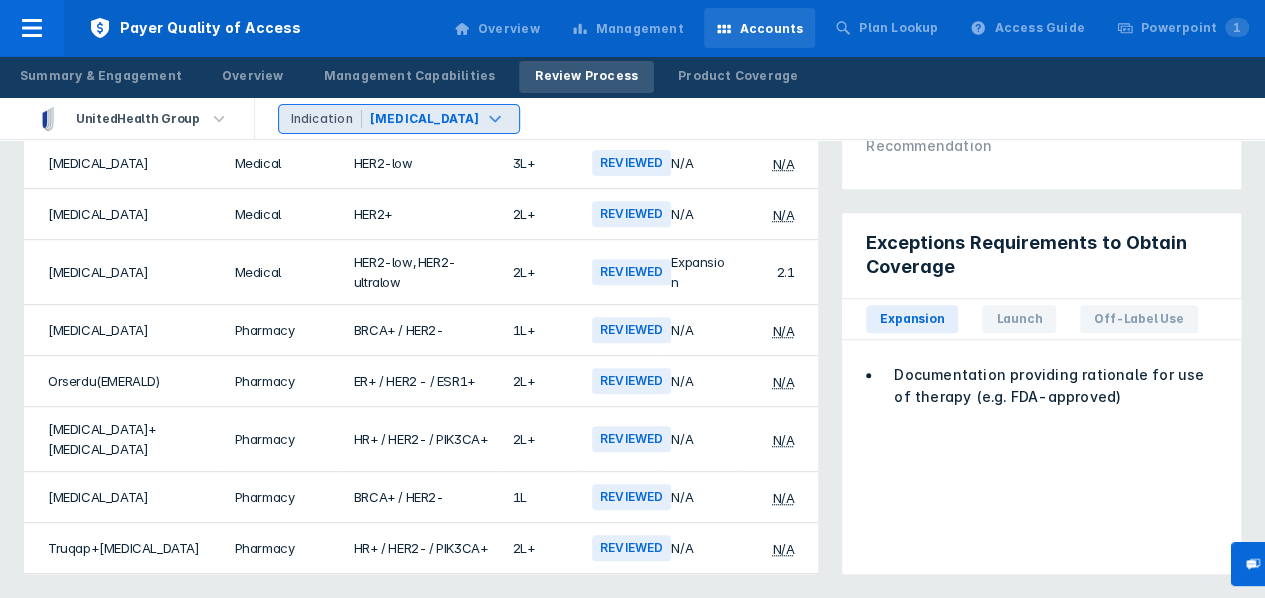 scroll, scrollTop: 0, scrollLeft: 0, axis: both 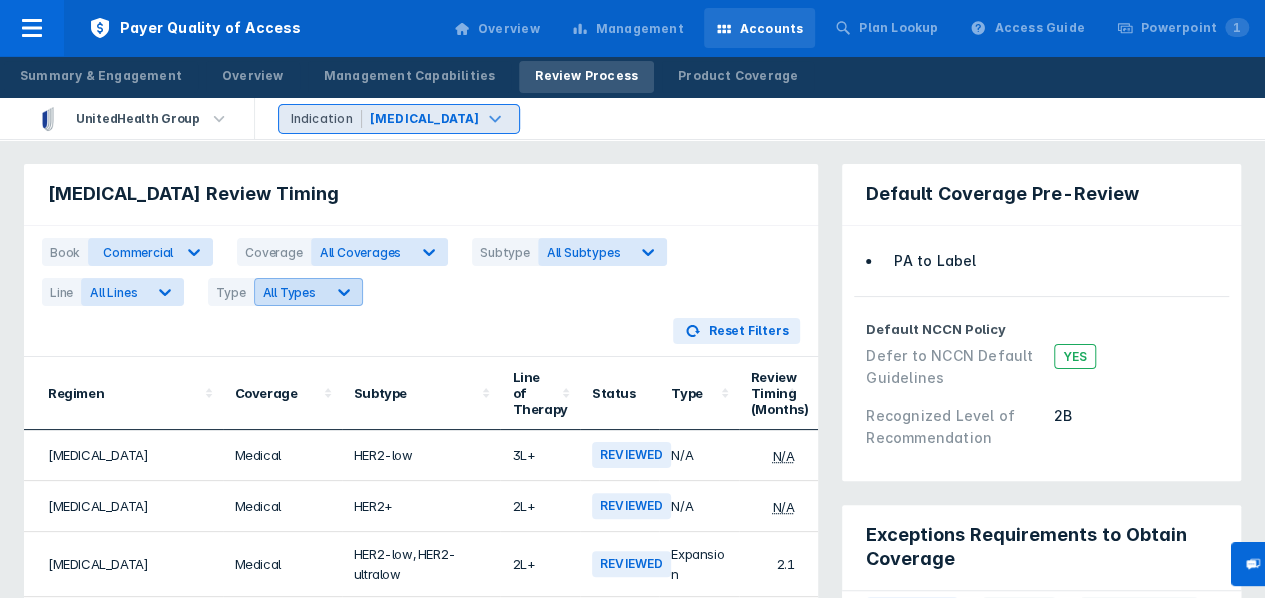 click on "All Types" at bounding box center (290, 292) 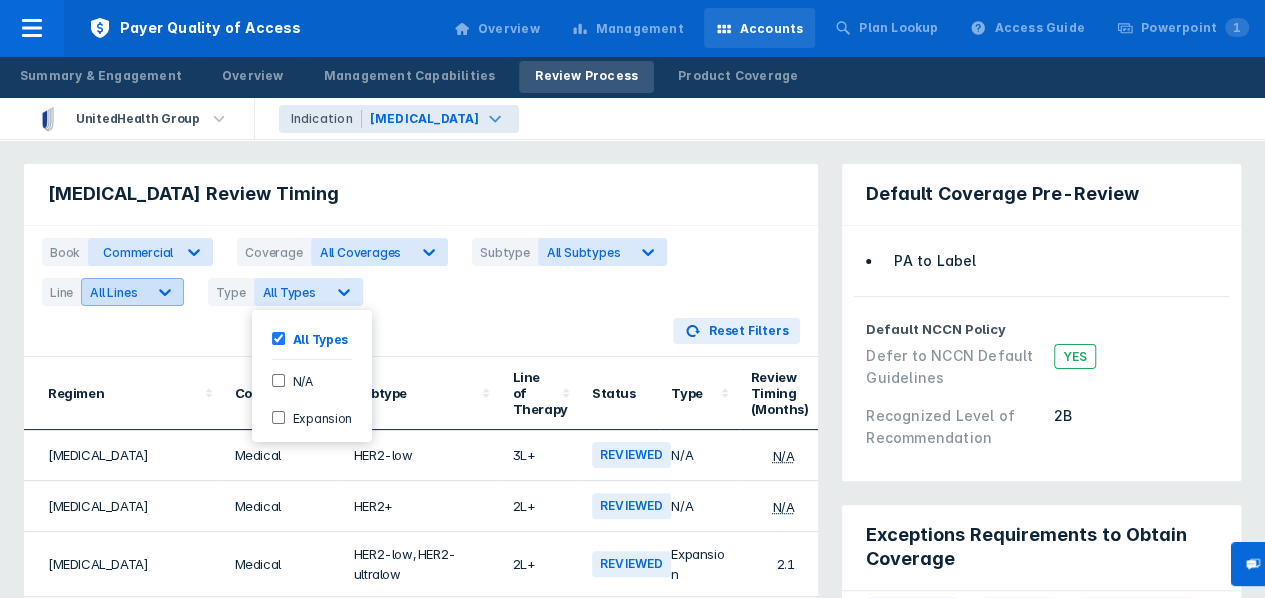 click 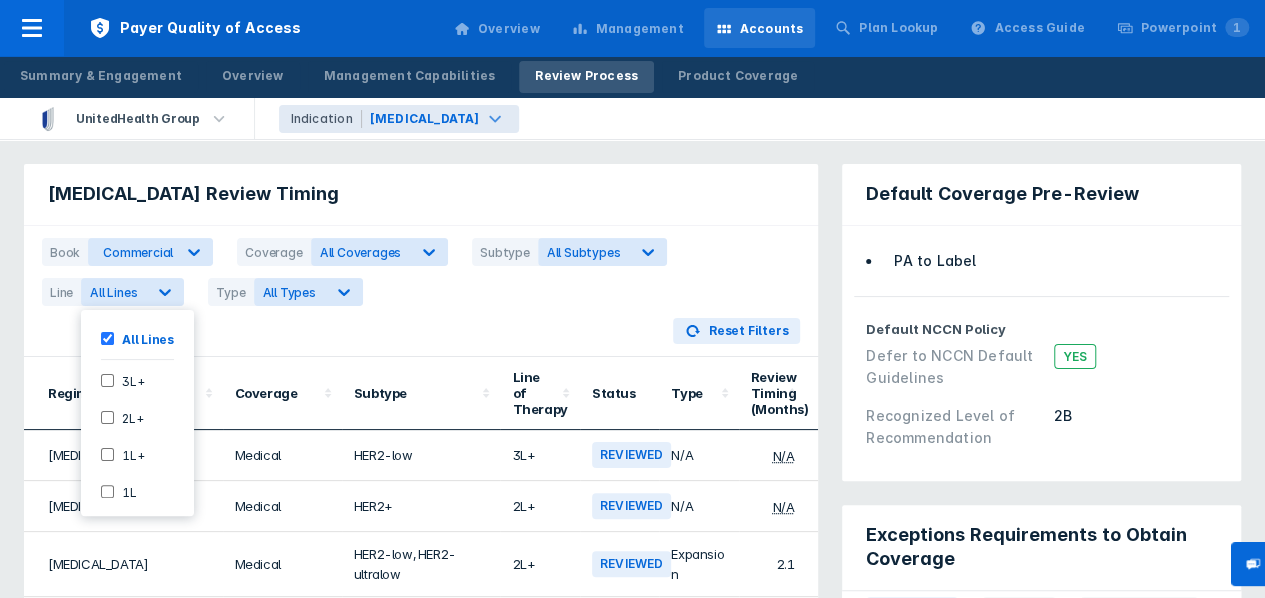 click on "3L+" at bounding box center [129, 380] 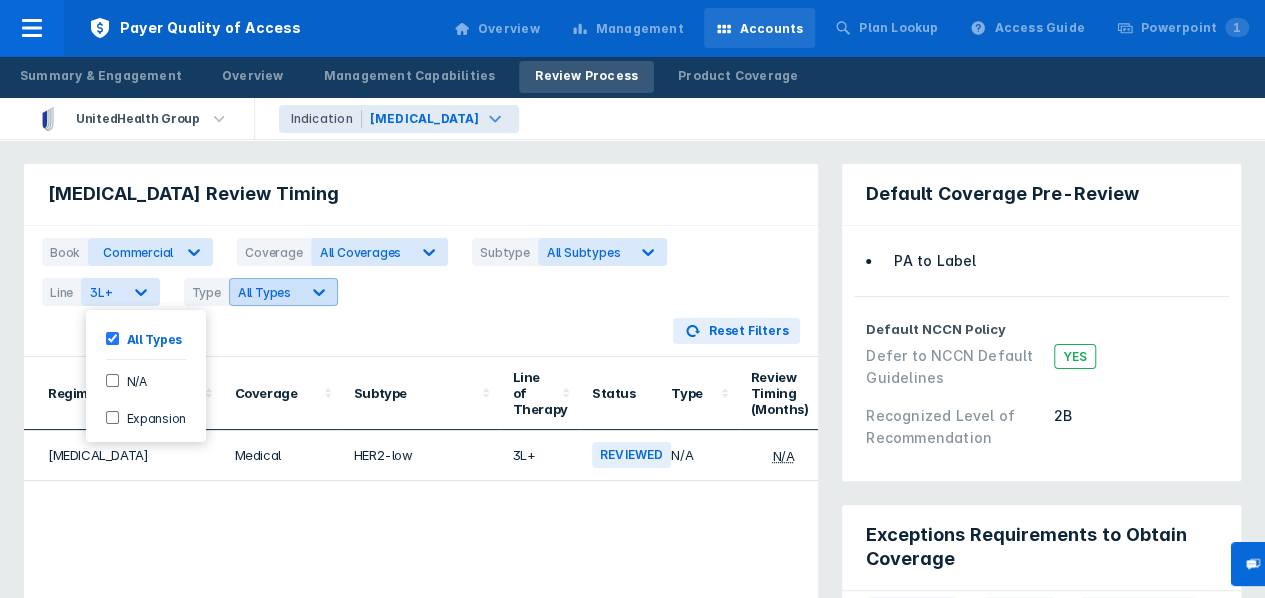 click at bounding box center (319, 292) 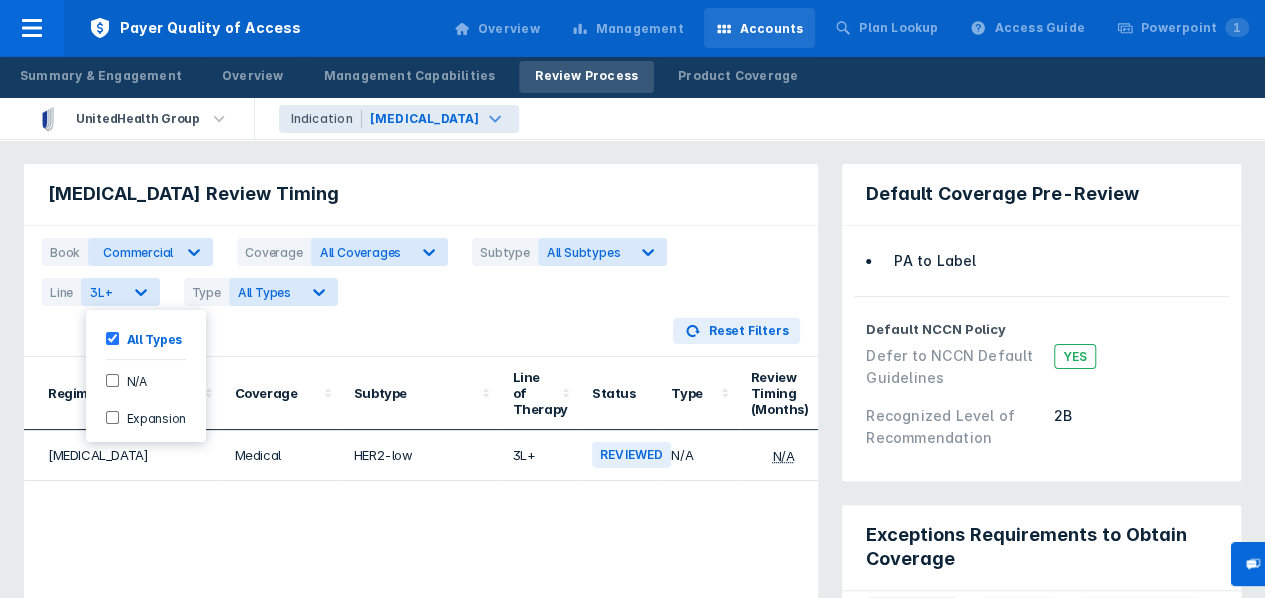 click on "All Types" at bounding box center [112, 338] 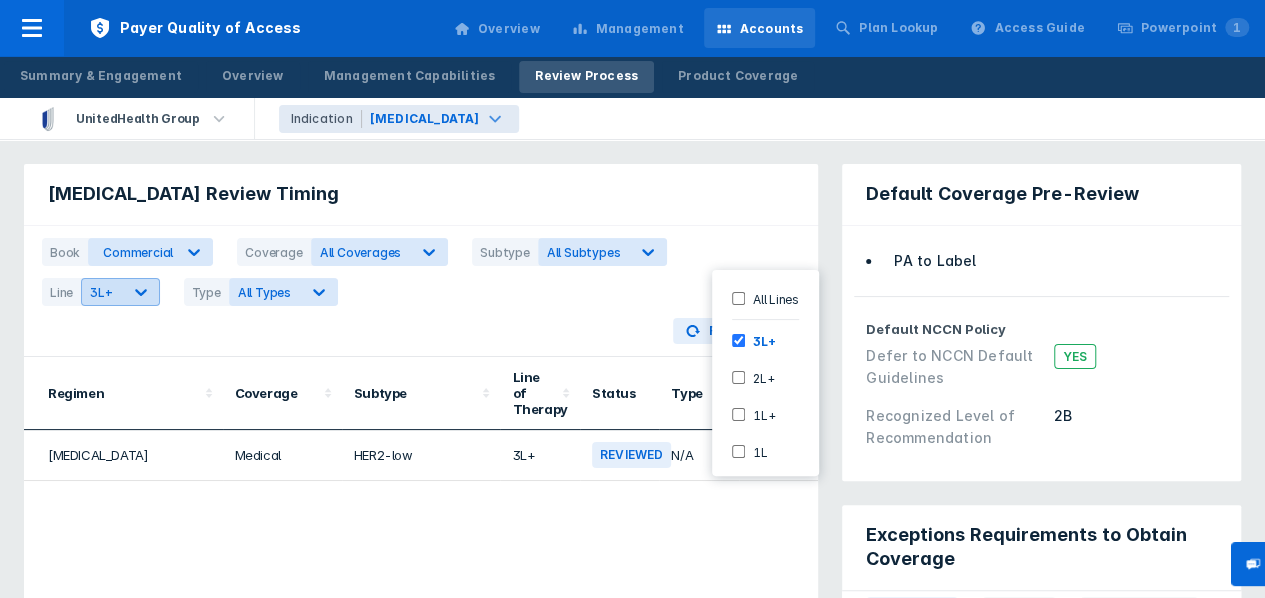 click on "3L+" at bounding box center [101, 292] 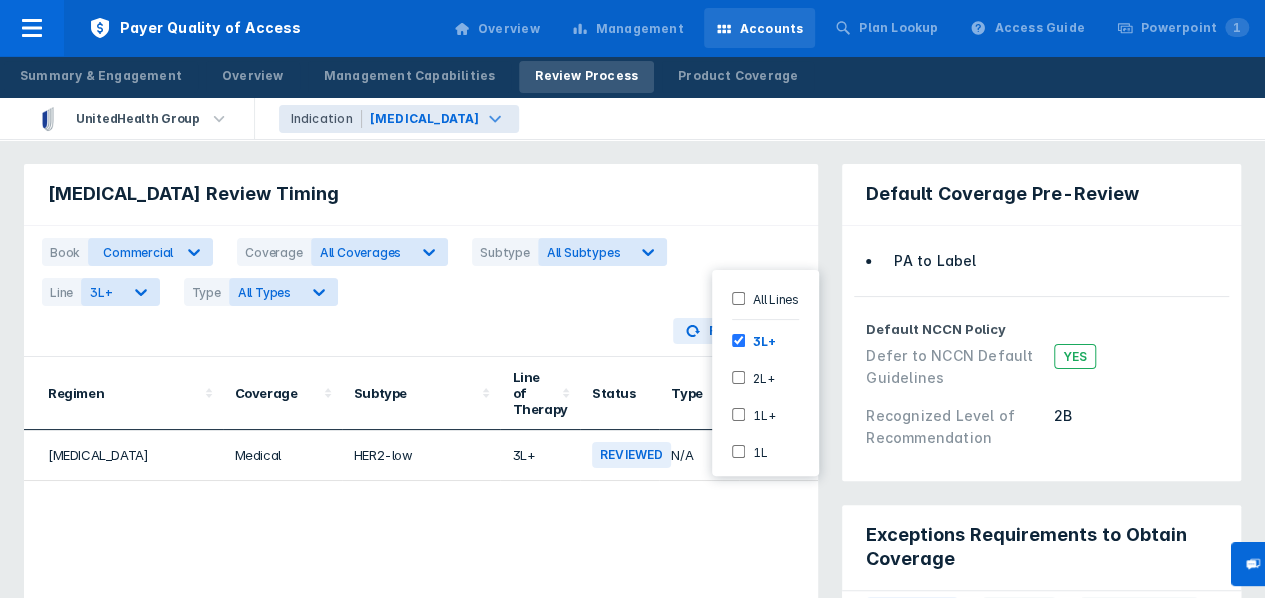 click on "3L+" at bounding box center [760, 340] 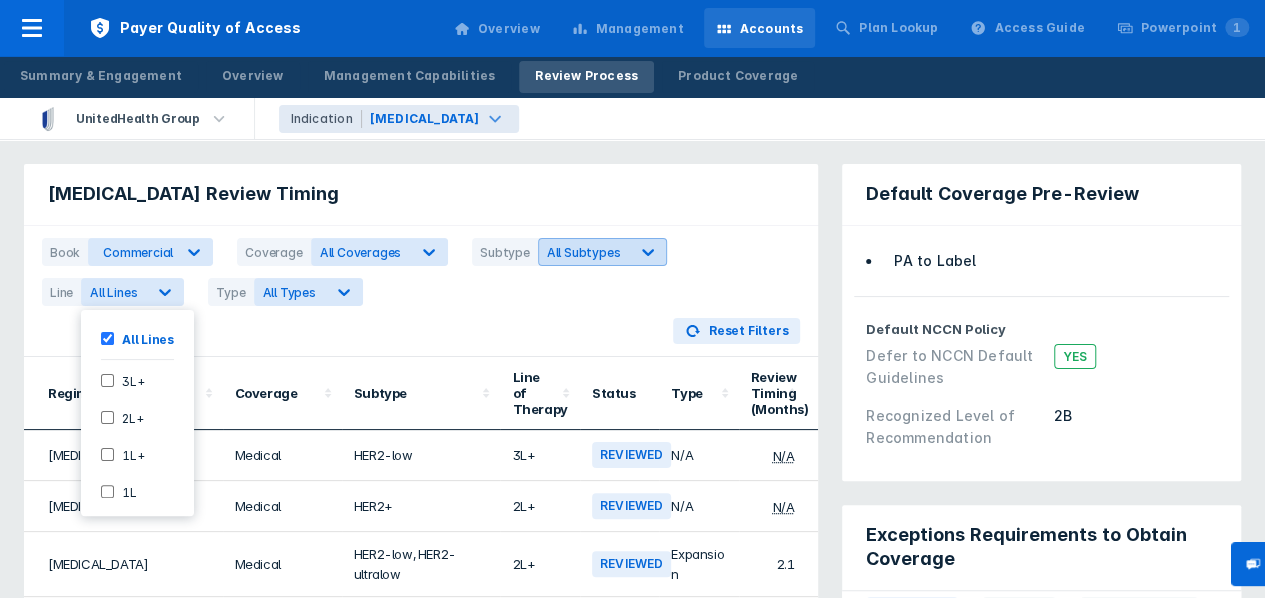 click on "All Subtypes" at bounding box center [584, 252] 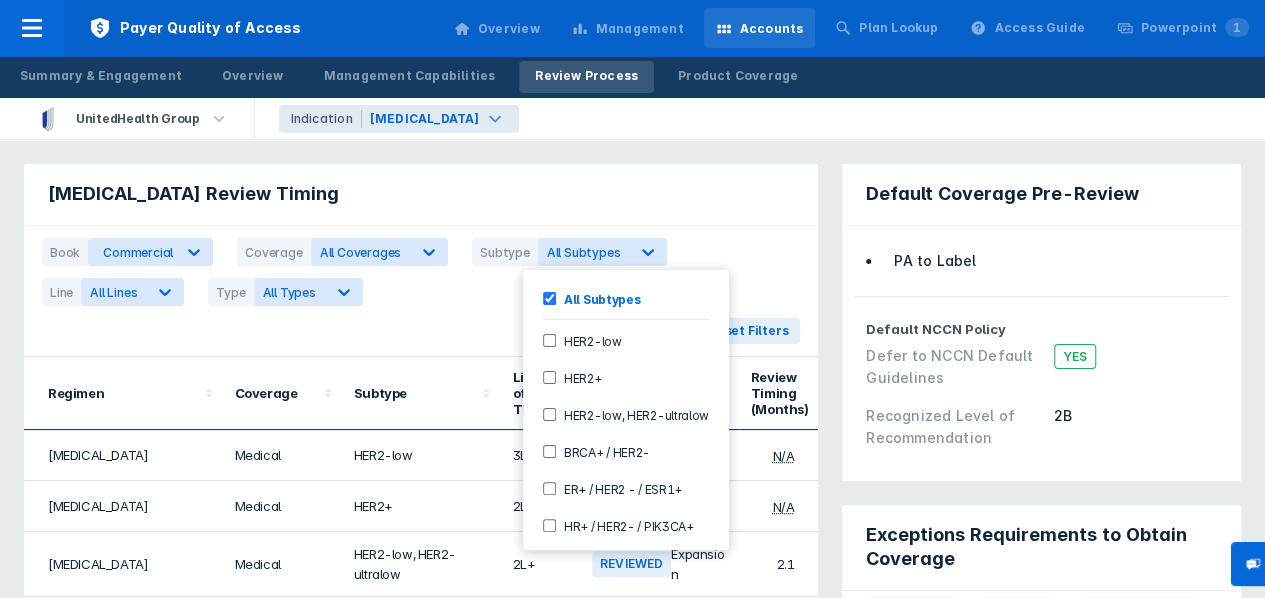 click on "ER+ / HER2 - / ESR1+" at bounding box center [619, 488] 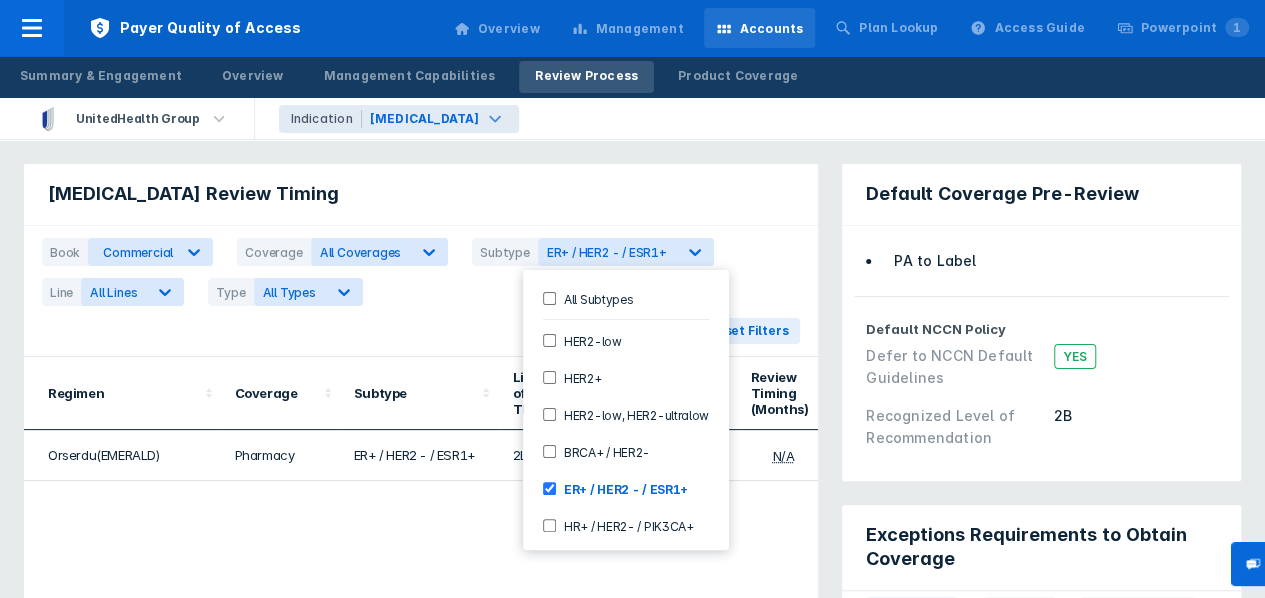 click on "[MEDICAL_DATA] Review Timing Book Commercial Coverage All Coverages Subtype option ER+ / HER2 - / ESR1+, selected. 7 results available. Use Up and Down to choose options, press Enter to select the currently focused option, press Escape to exit the menu, press Tab to select the option and exit the menu. ER+ / HER2 - / ESR1+ Line All Lines Type All Types Reset Filters Regimen Coverage Subtype Line of Therapy Status Type Review Timing (Months) Orserdu(EMERALD) Pharmacy ER+ / HER2 - / ESR1+ 2L+ Reviewed N/A N/A" at bounding box center [421, 444] 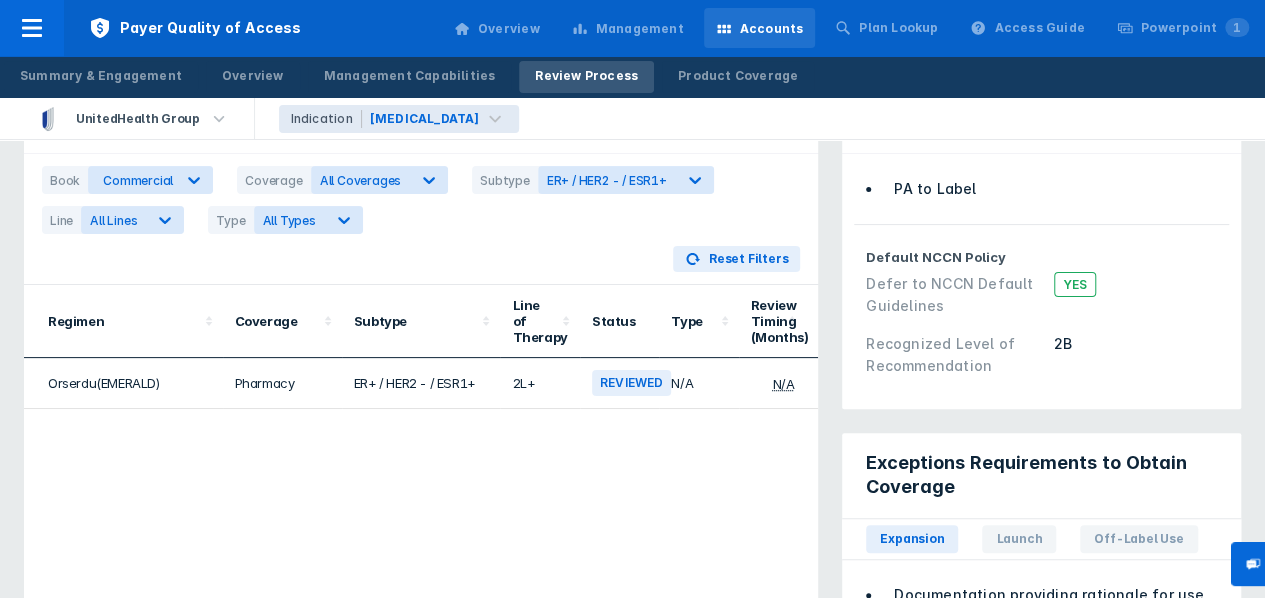 scroll, scrollTop: 0, scrollLeft: 0, axis: both 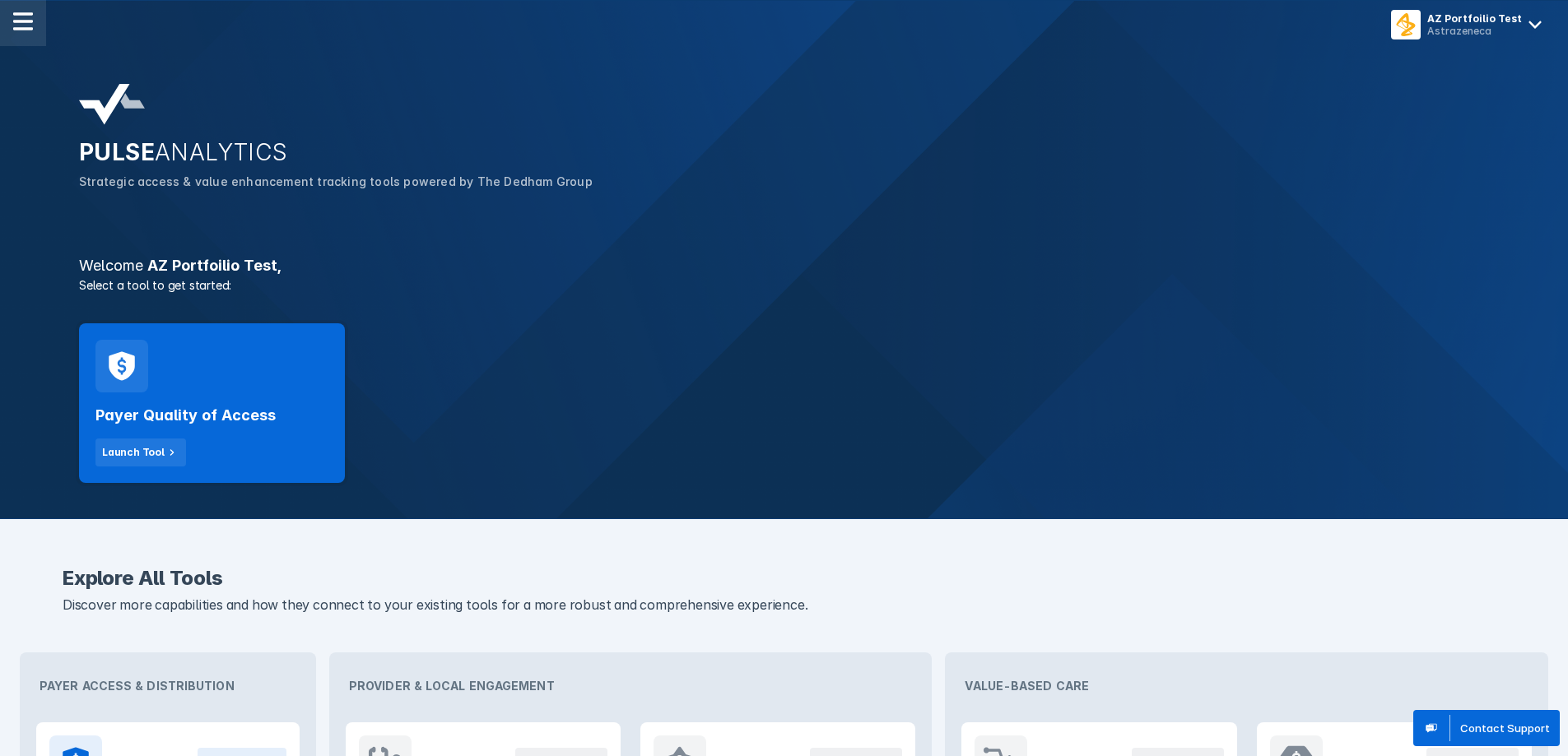 click at bounding box center (23, 23) 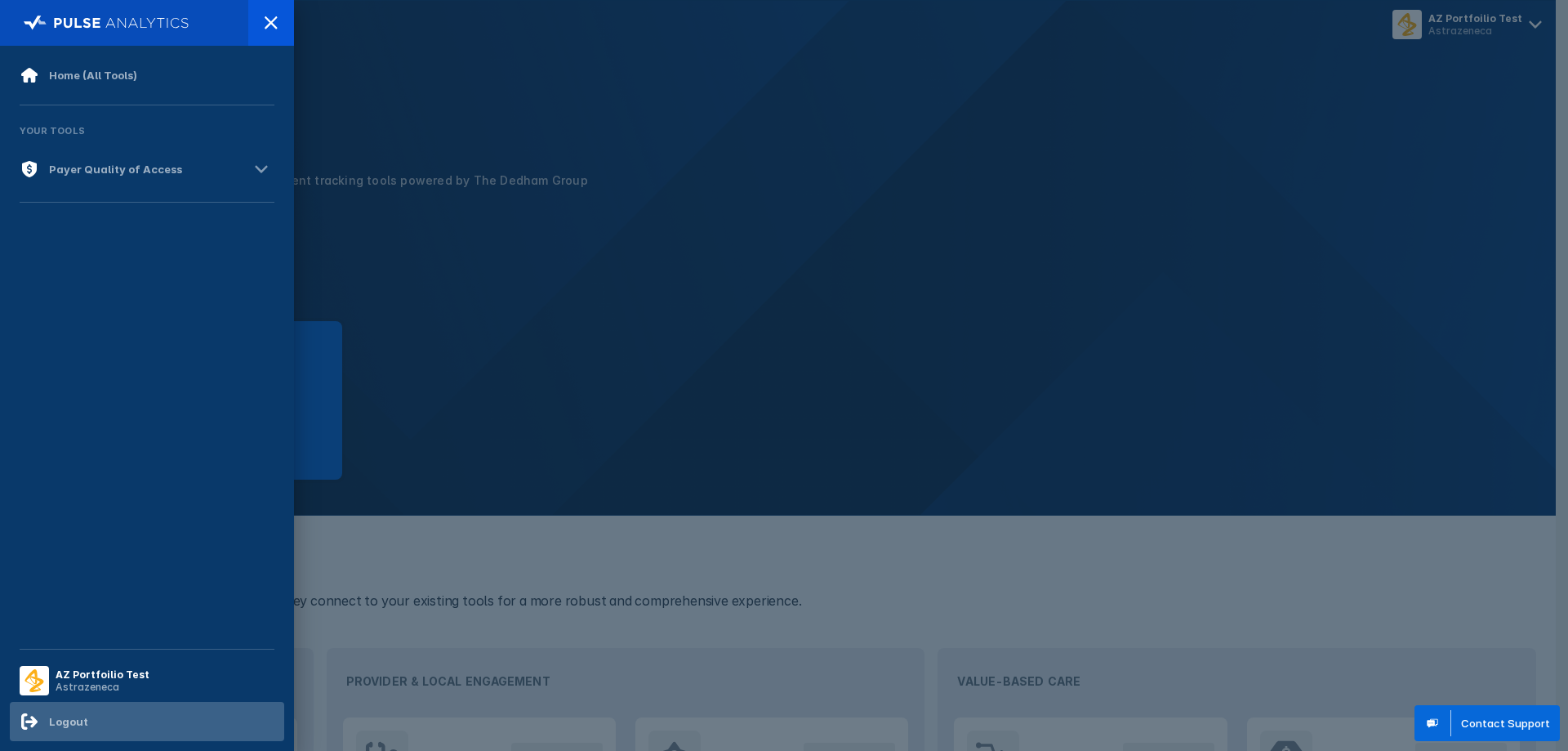 click on "Logout" at bounding box center [147, 722] 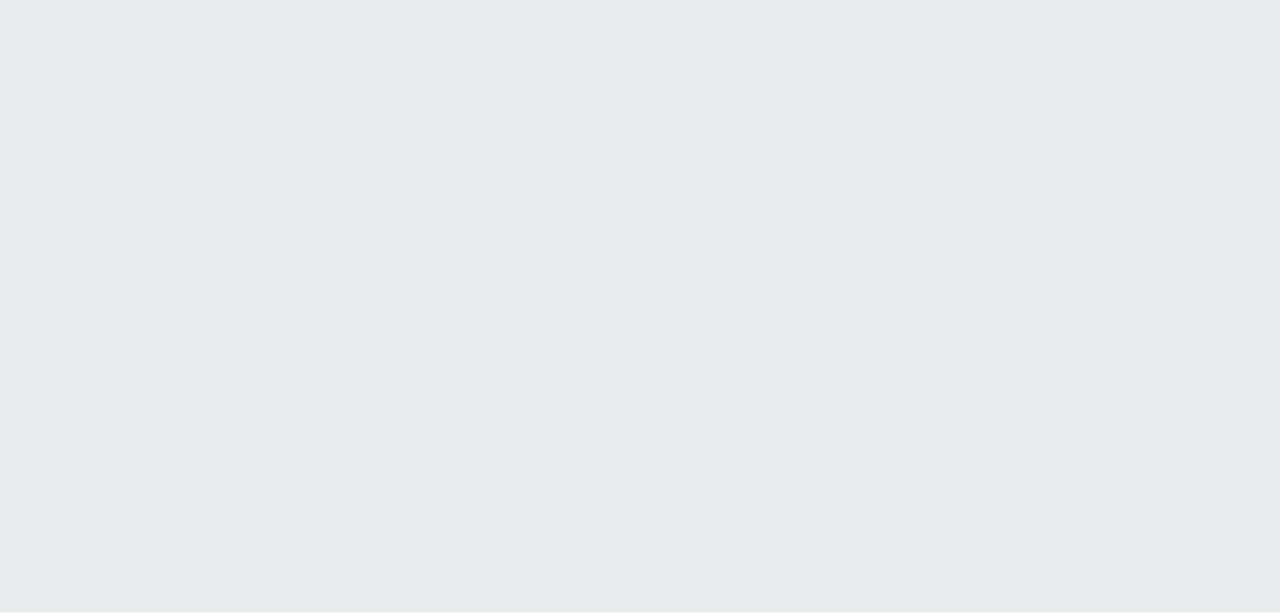 scroll, scrollTop: 0, scrollLeft: 0, axis: both 